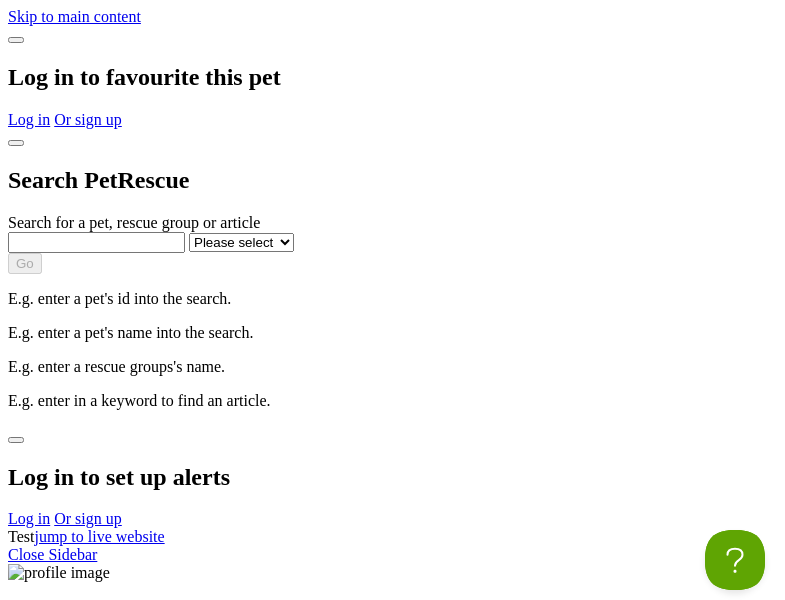 scroll, scrollTop: 0, scrollLeft: 0, axis: both 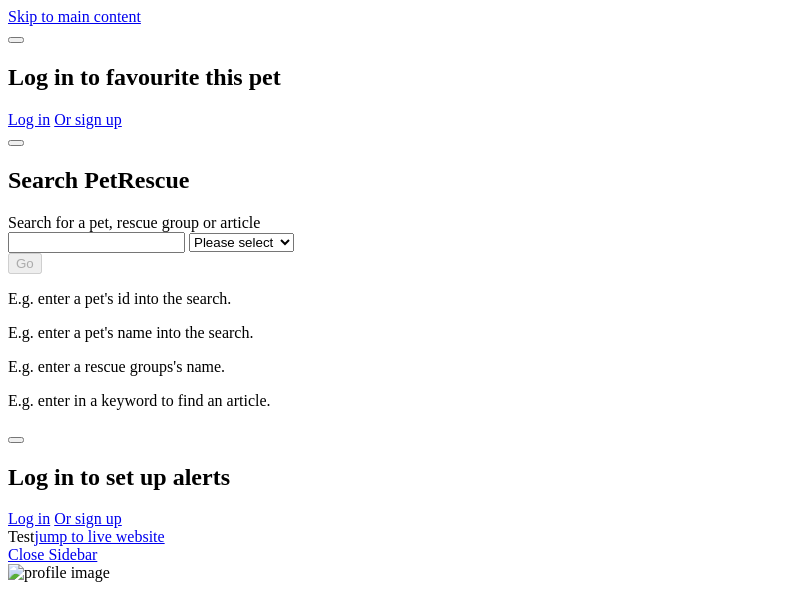 select 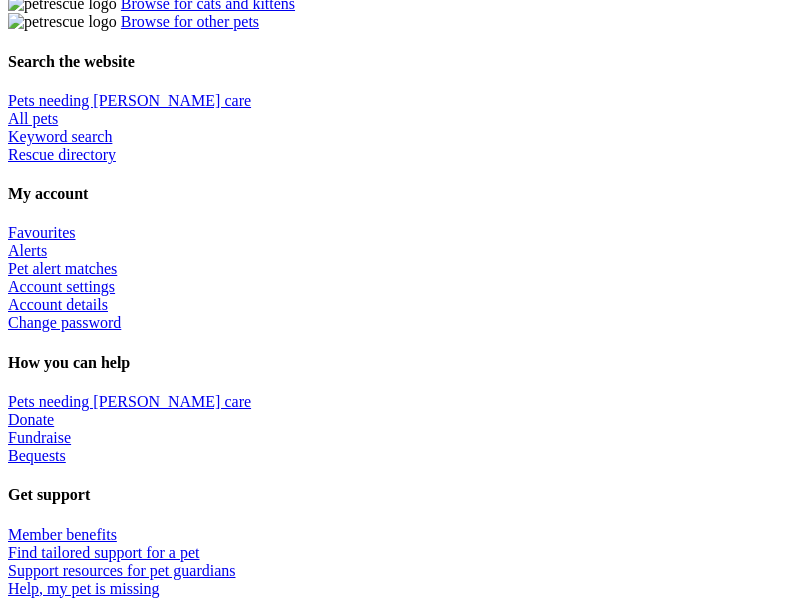 click at bounding box center [412, 2174] 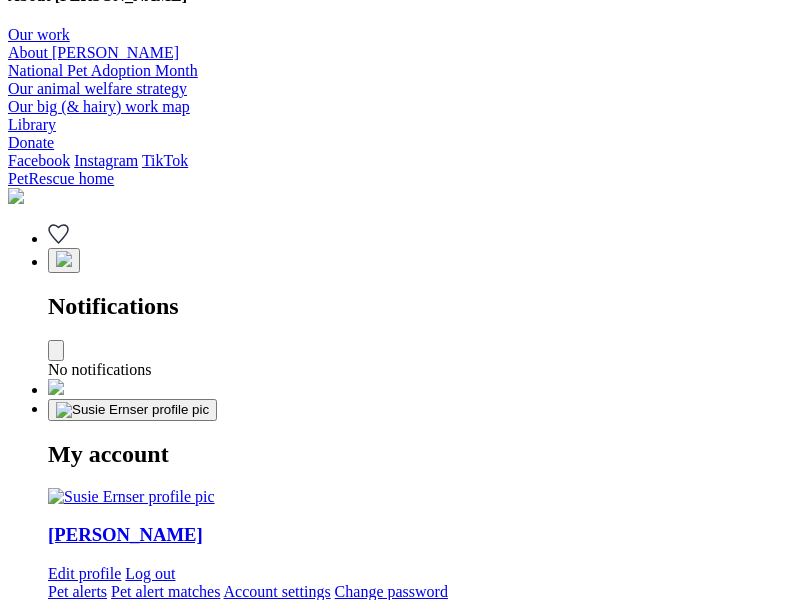 click at bounding box center [335, 2251] 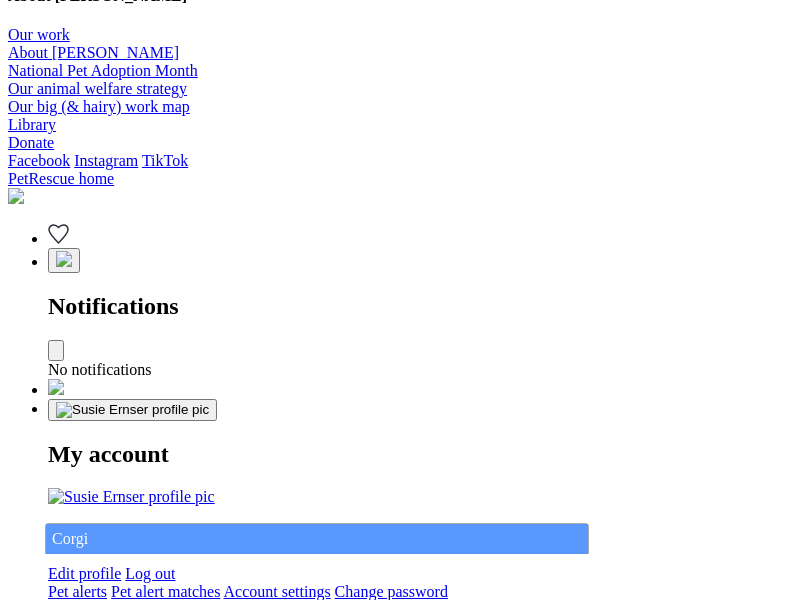 type on "Corgi" 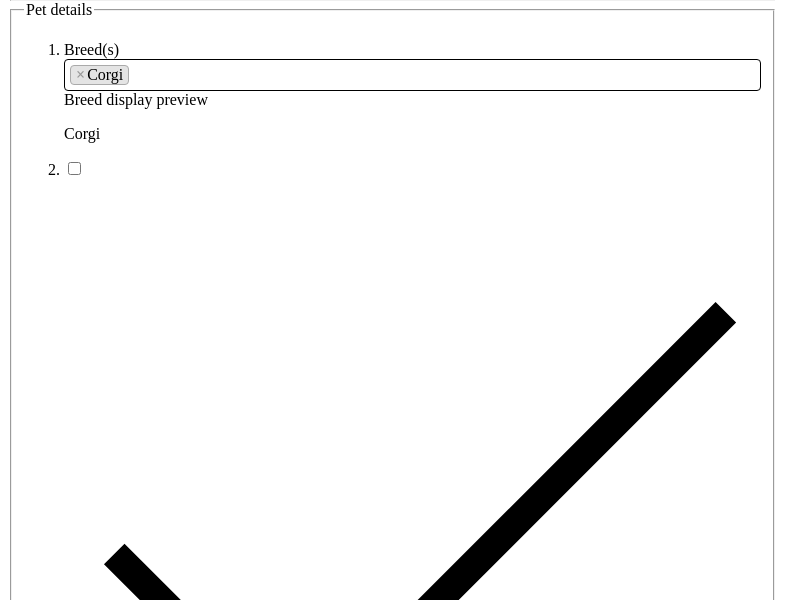 click at bounding box center [293, 6344] 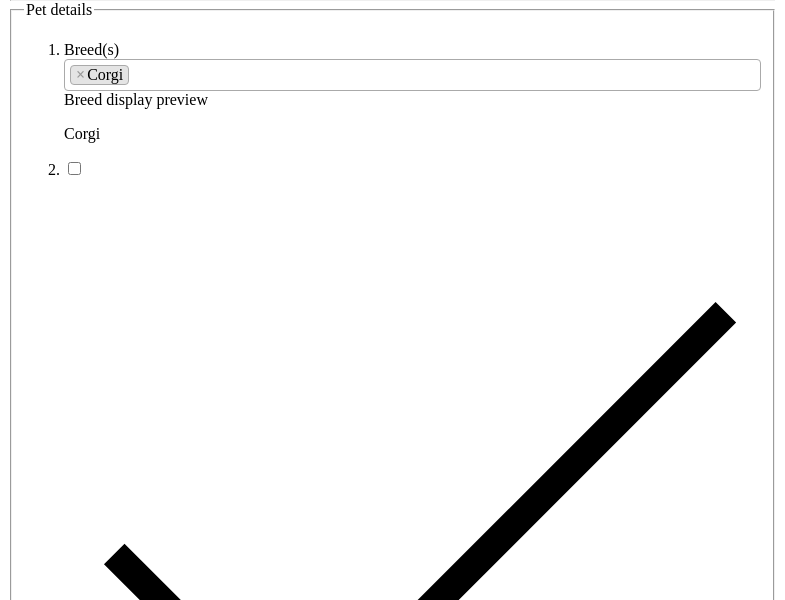 click on "[GEOGRAPHIC_DATA]" at bounding box center (412, 6380) 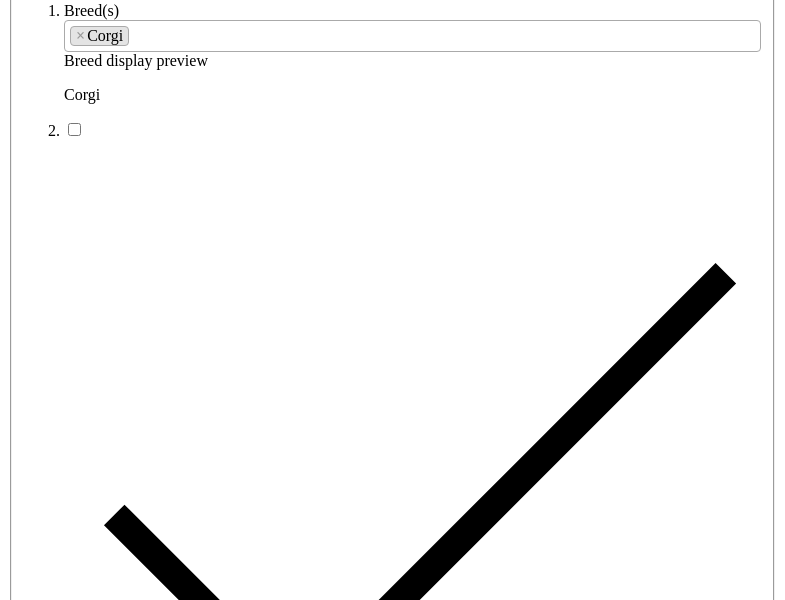 click on "[DEMOGRAPHIC_DATA]" at bounding box center [208, 940] 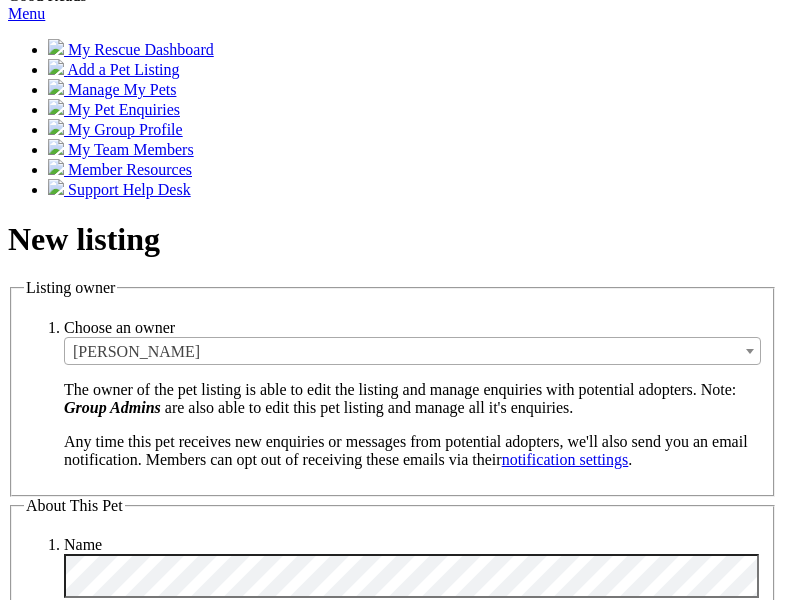 click on "Yes" at bounding box center [131, 6401] 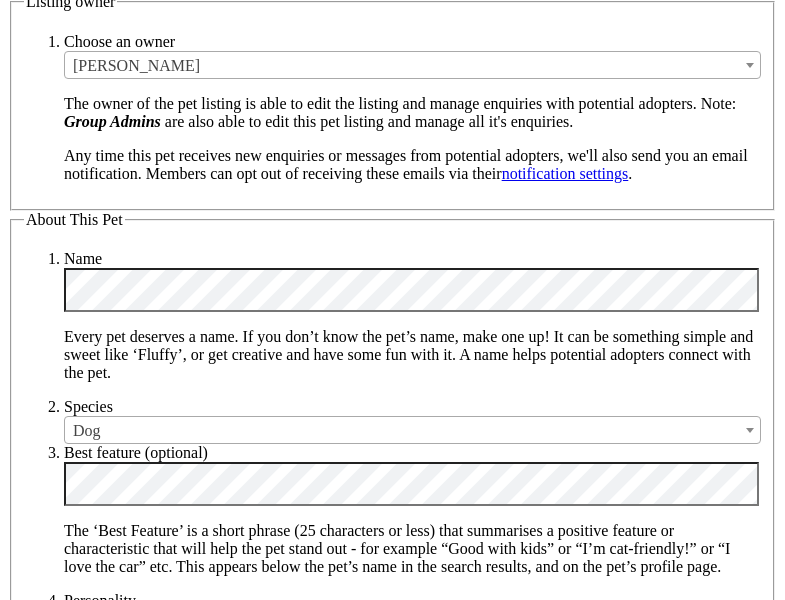 click on "Yes" at bounding box center [131, 6357] 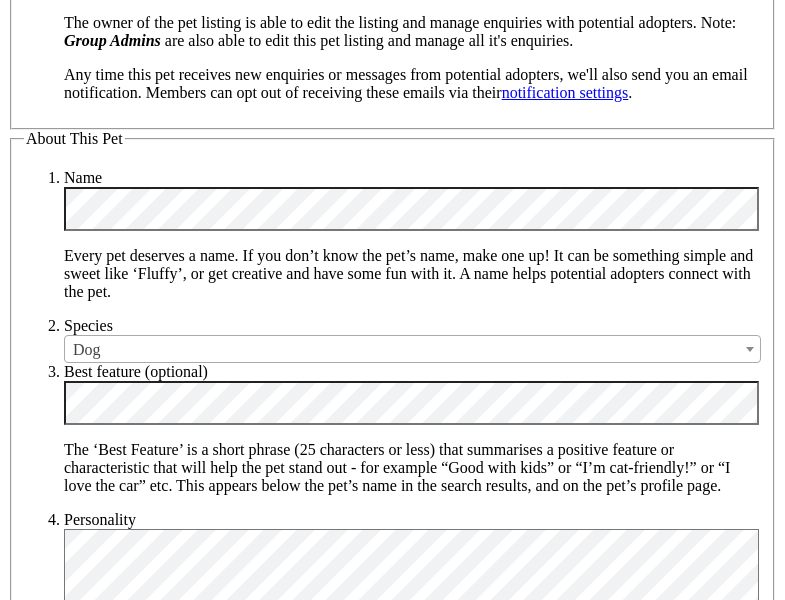 click on "Yes" at bounding box center (131, 6416) 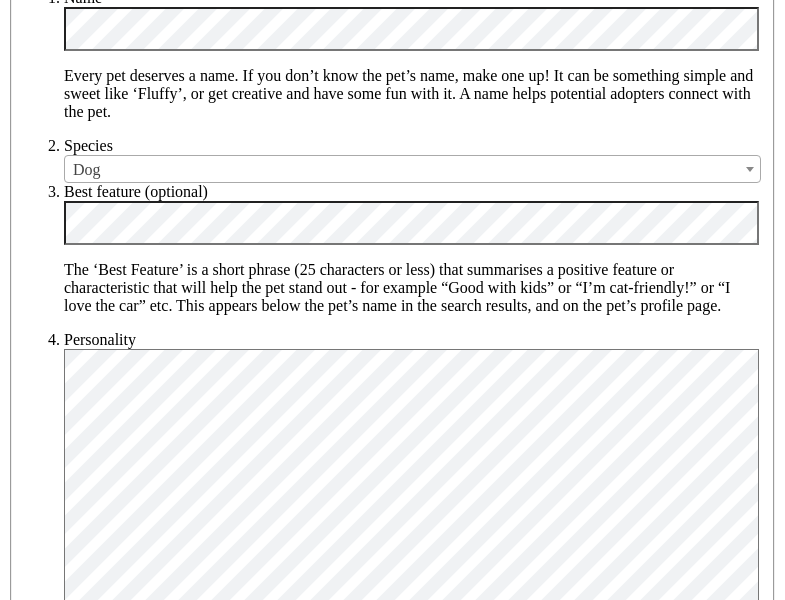 click on "Yes" at bounding box center [131, 6375] 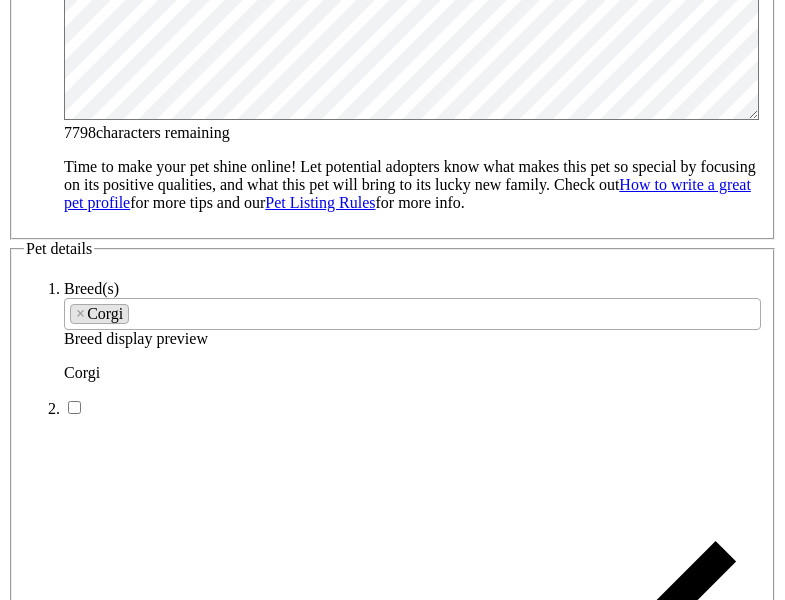 click on "SA" at bounding box center [90, 10336] 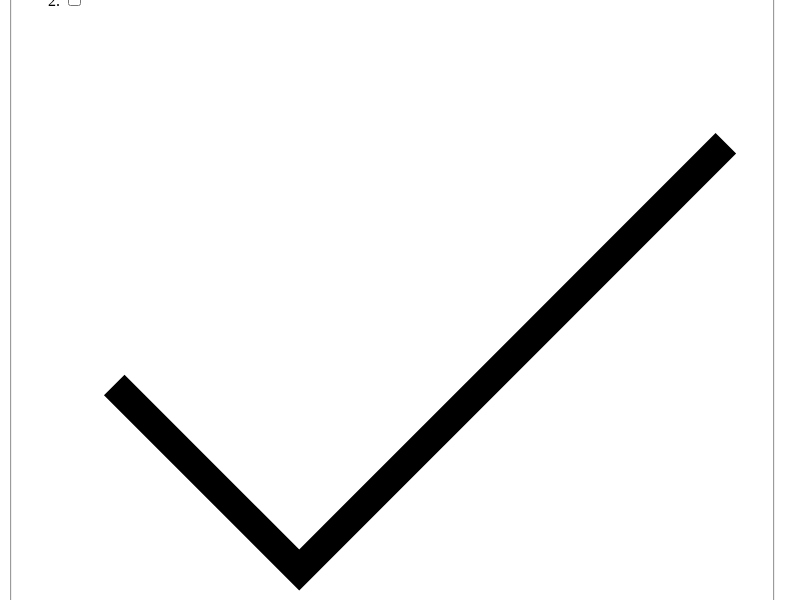 click on "Email" at bounding box center (139, 17685) 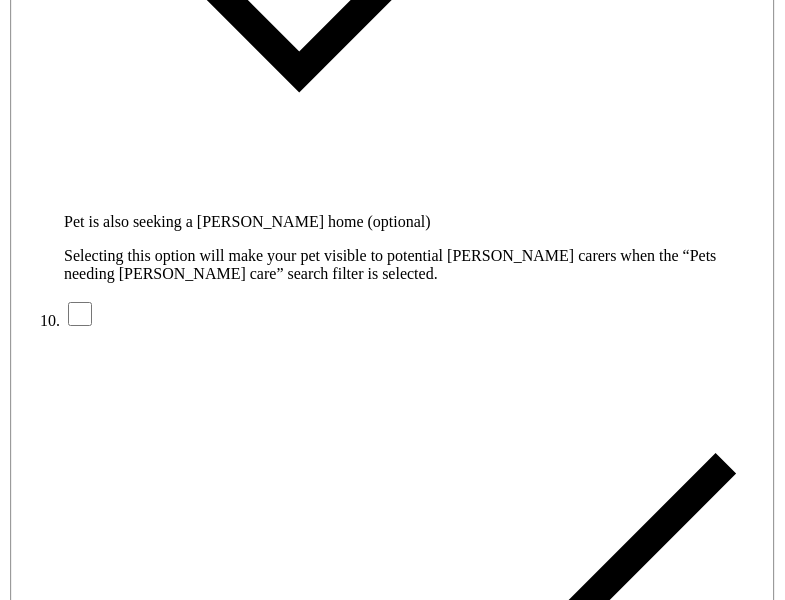 click on "Create Listing" at bounding box center (113, 16121) 